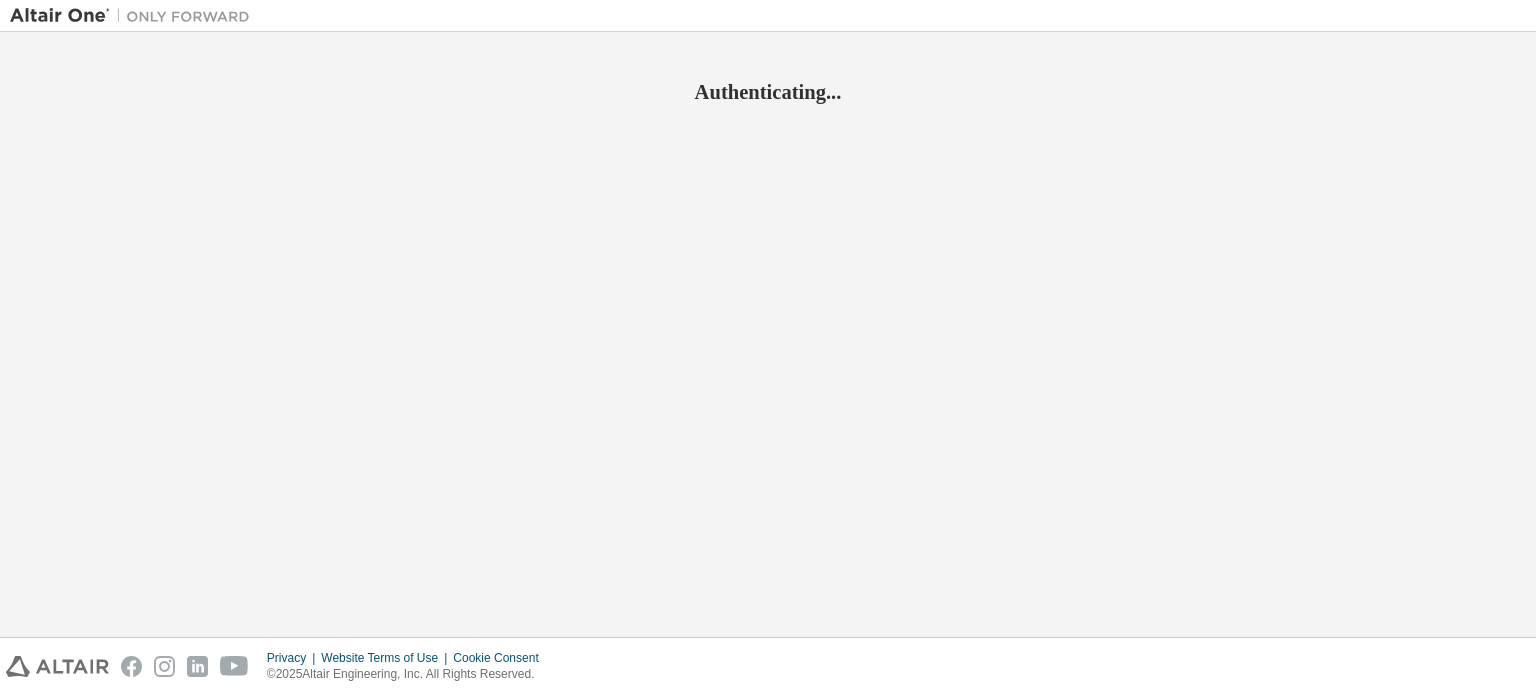 scroll, scrollTop: 0, scrollLeft: 0, axis: both 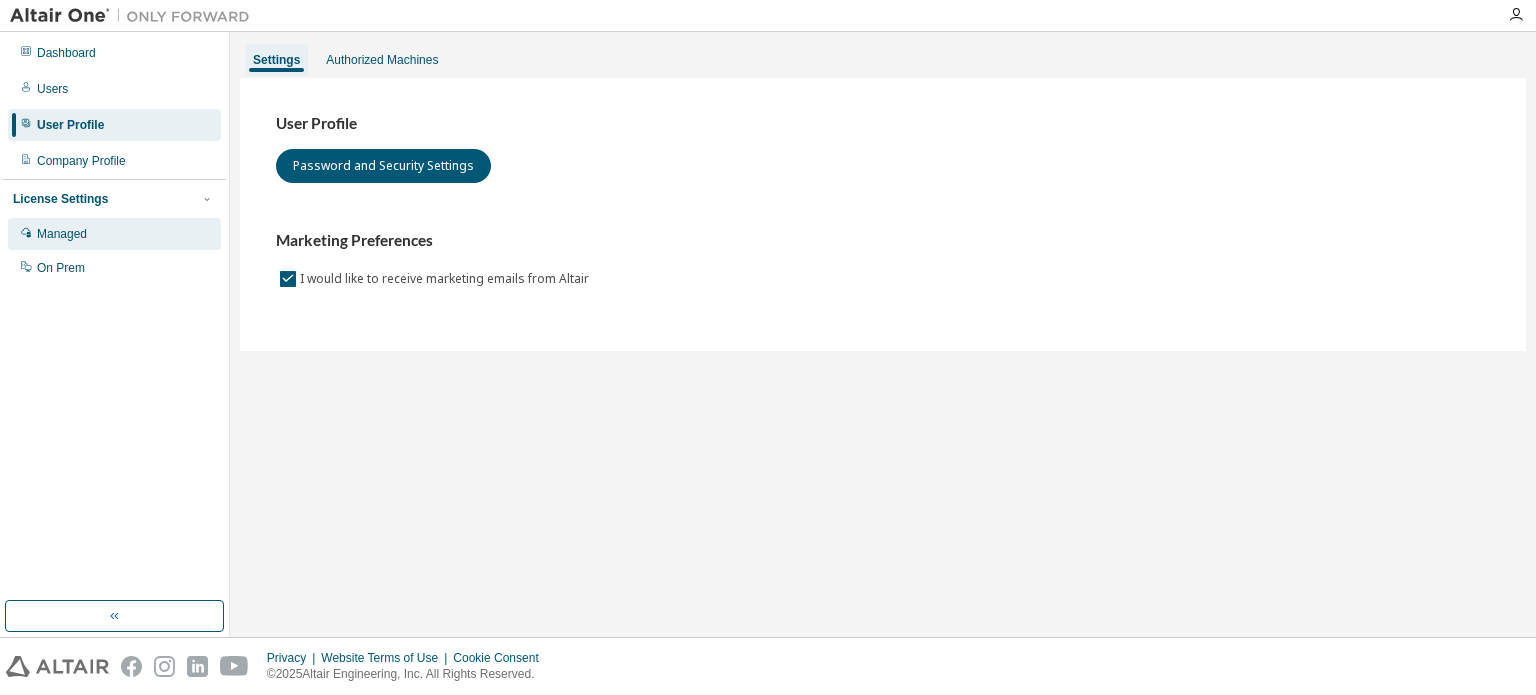 click on "Managed" at bounding box center [62, 234] 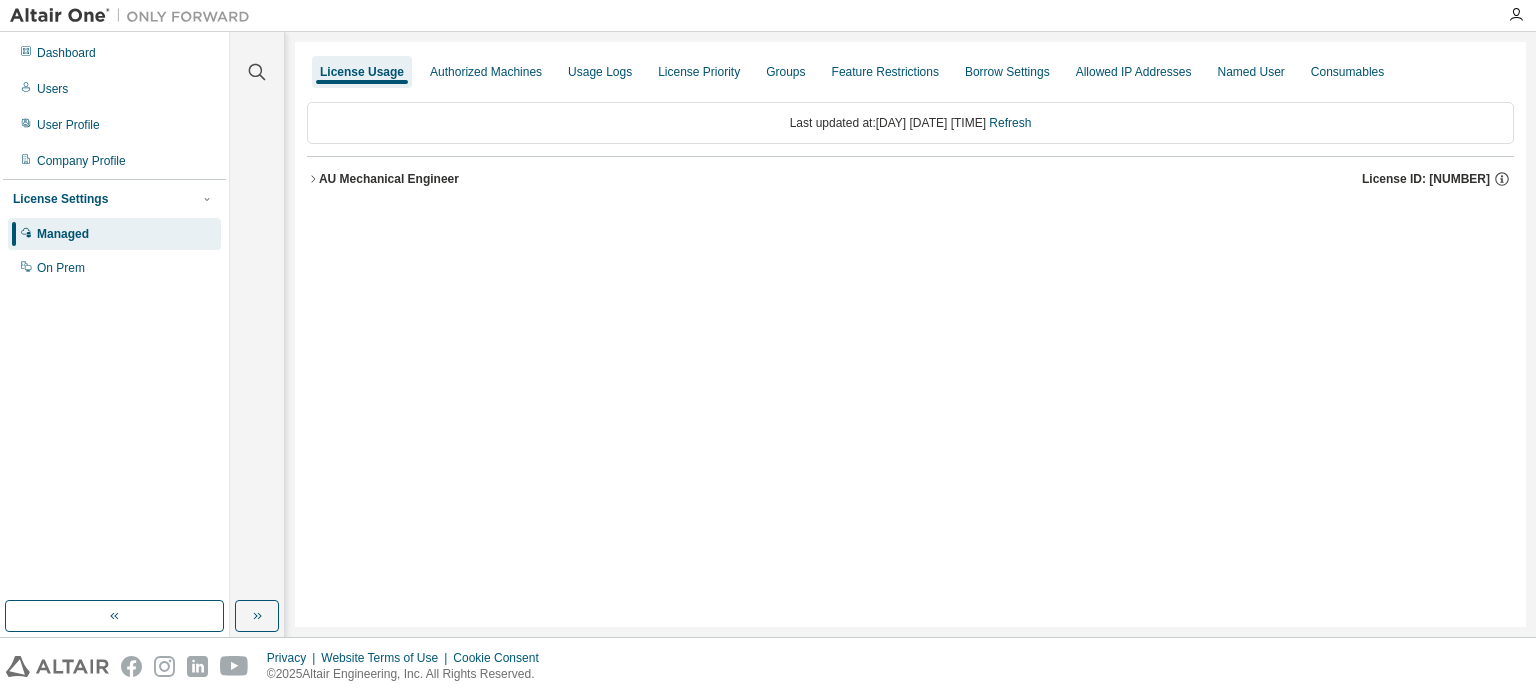 click 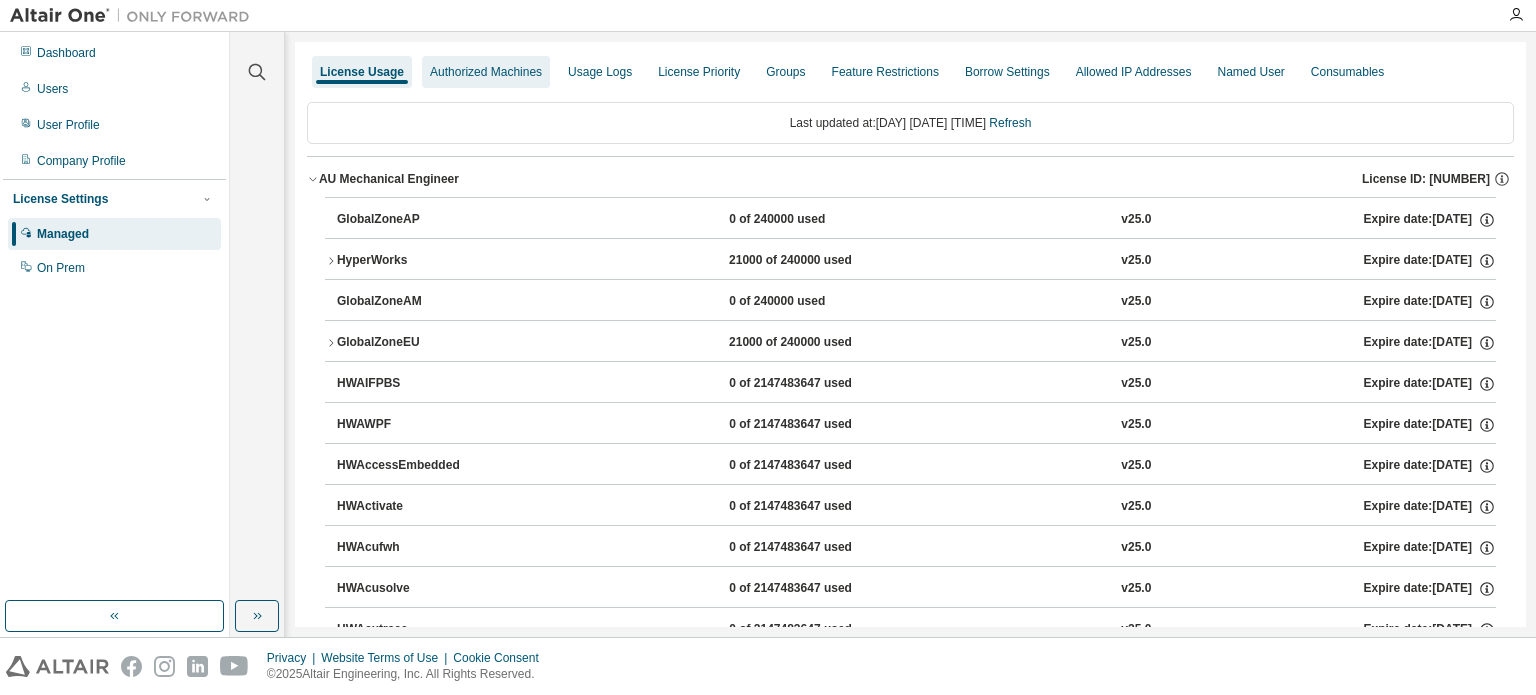 click on "Authorized Machines" at bounding box center [486, 72] 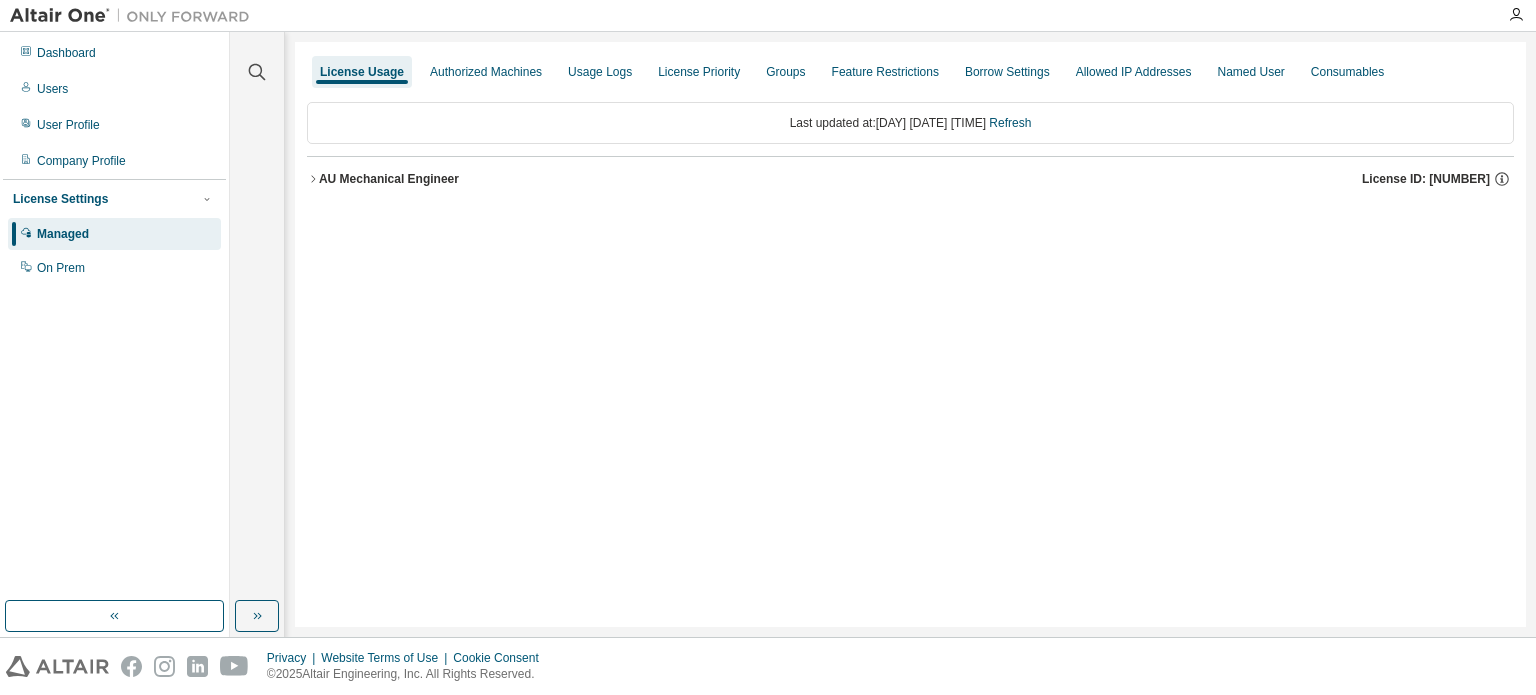 click 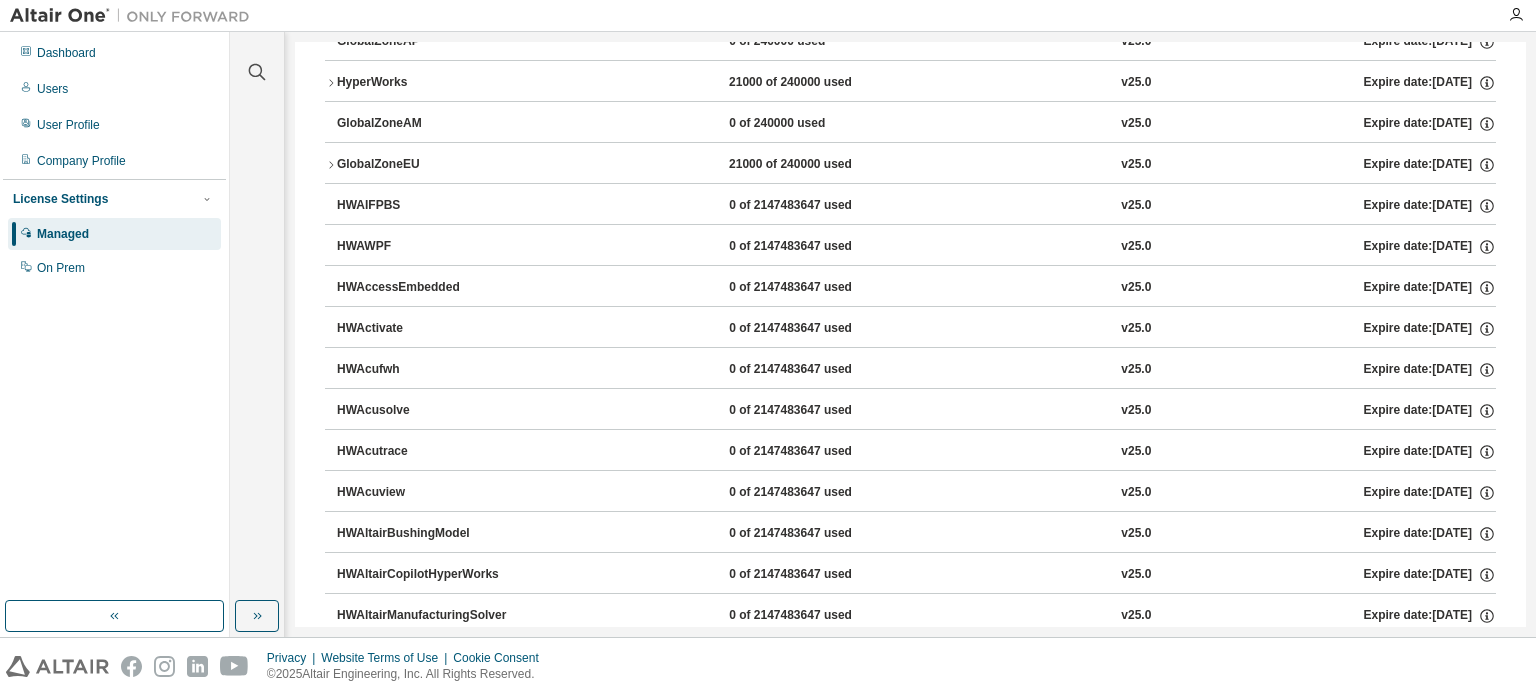 scroll, scrollTop: 0, scrollLeft: 0, axis: both 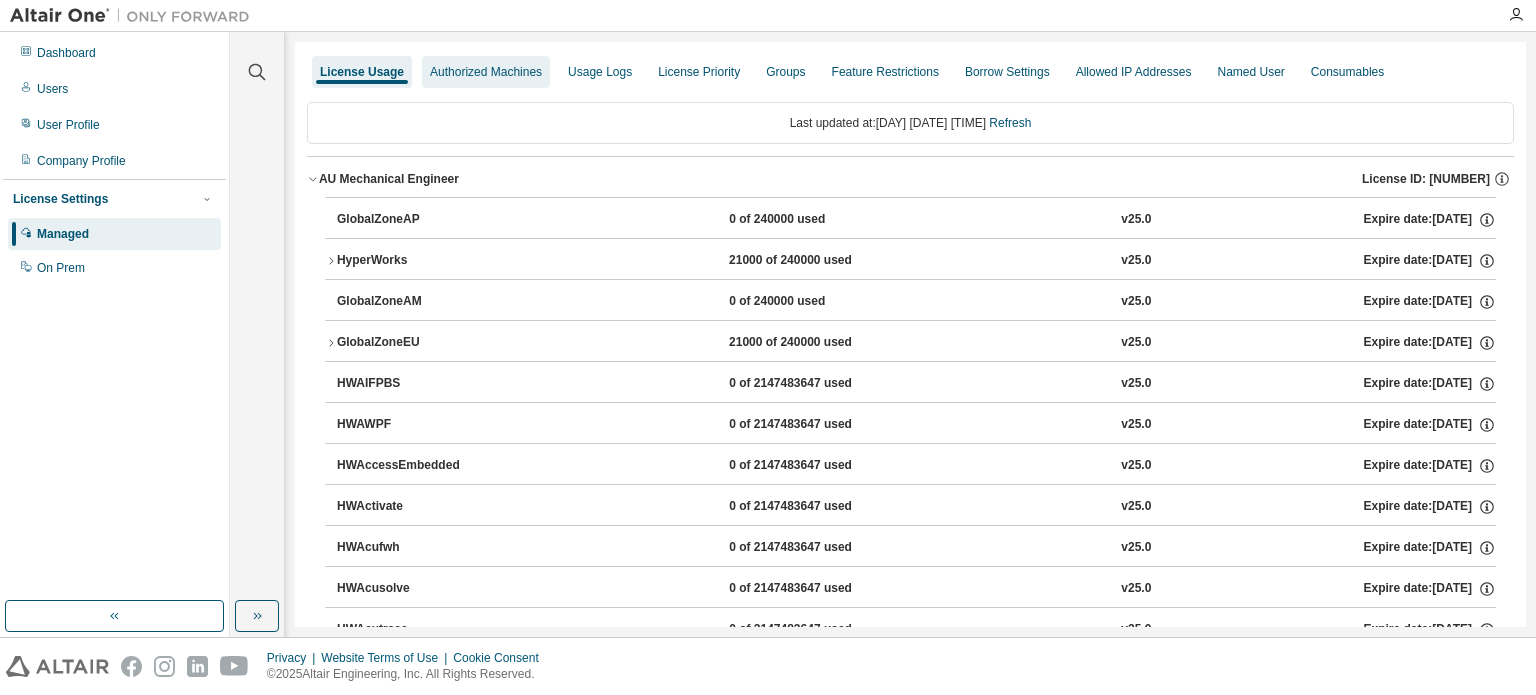 click on "Authorized Machines" at bounding box center [486, 72] 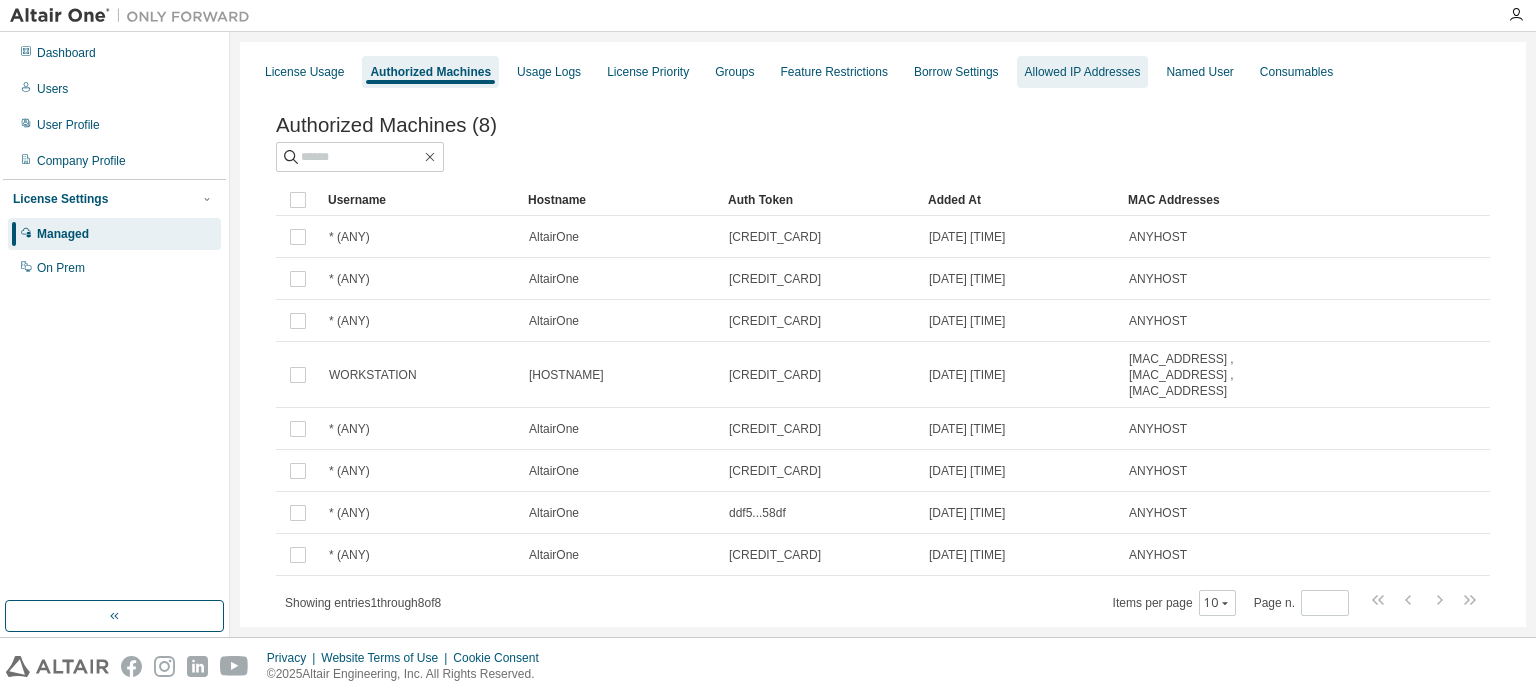 click on "Allowed IP Addresses" at bounding box center [1083, 72] 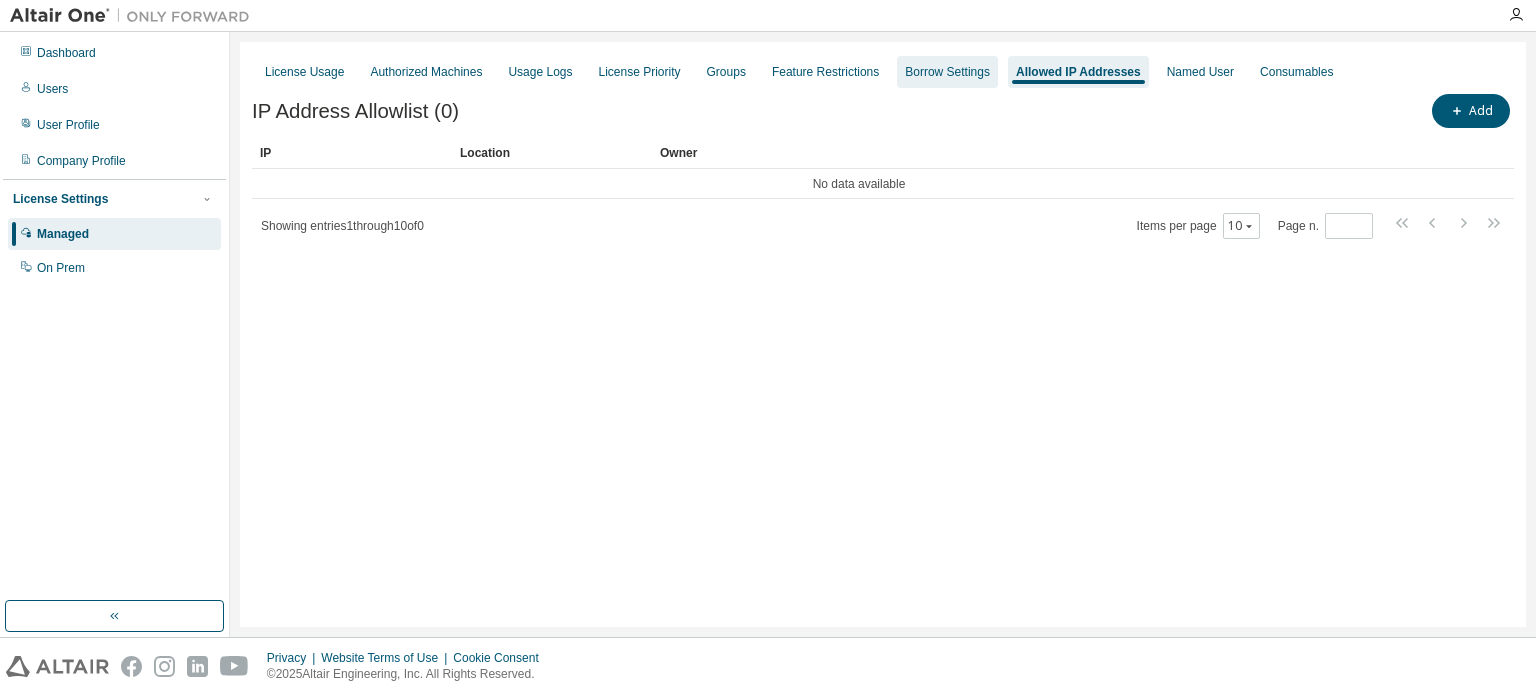 click on "Borrow Settings" at bounding box center (947, 72) 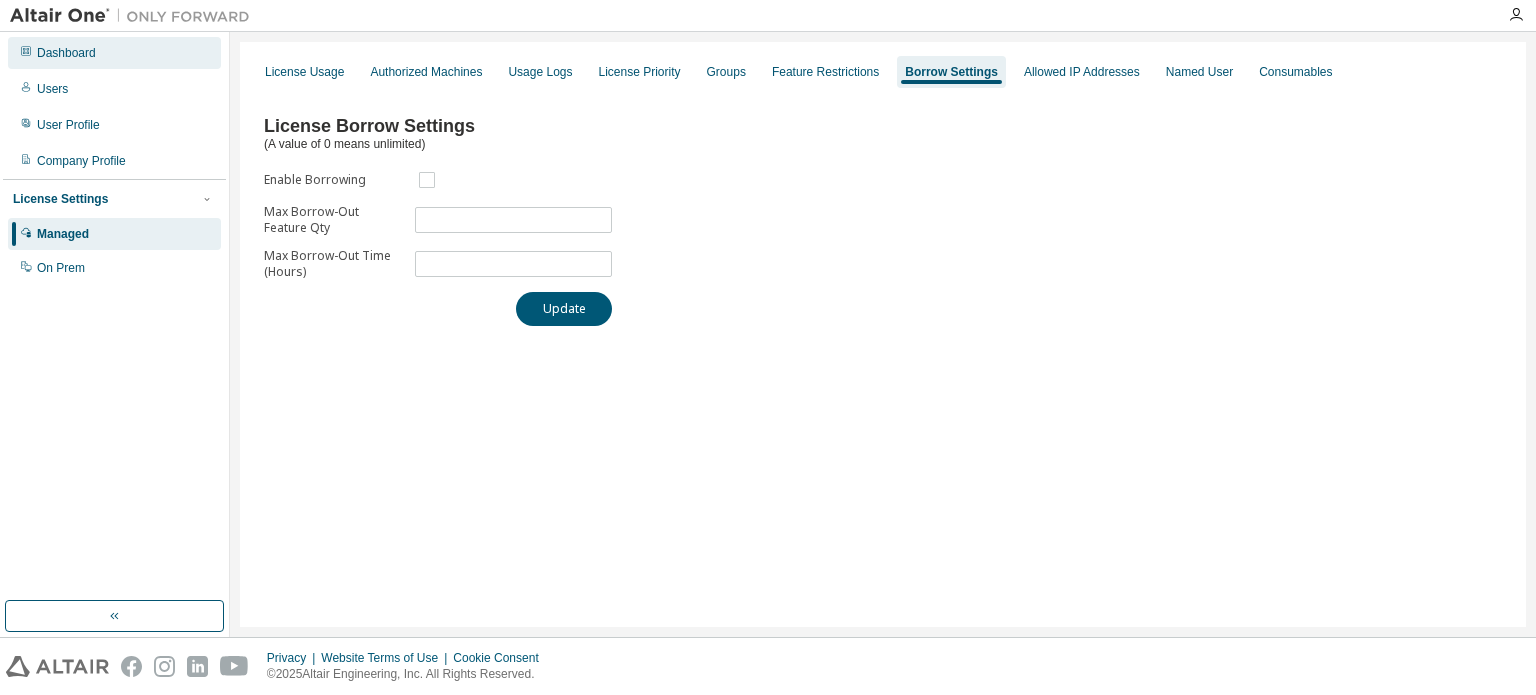 click on "Dashboard" at bounding box center [66, 53] 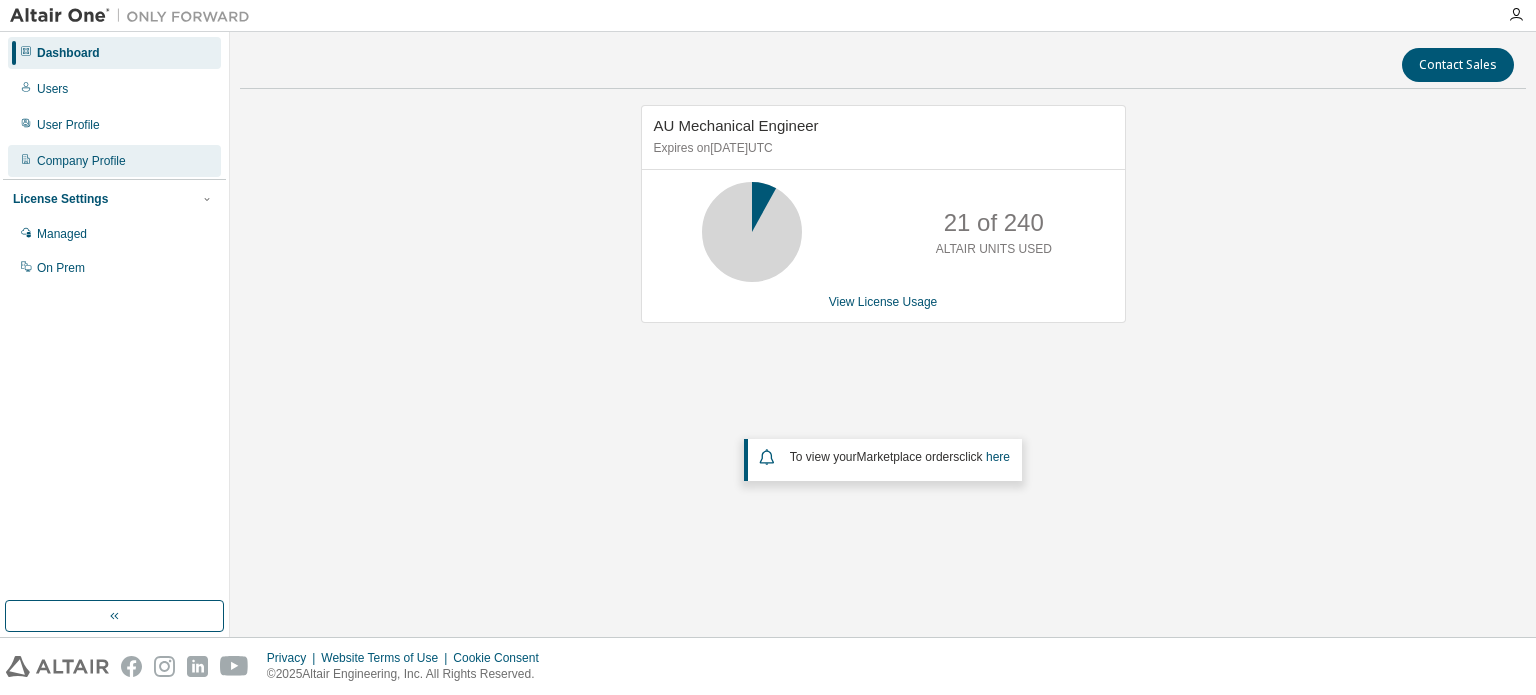 click on "Company Profile" at bounding box center (81, 161) 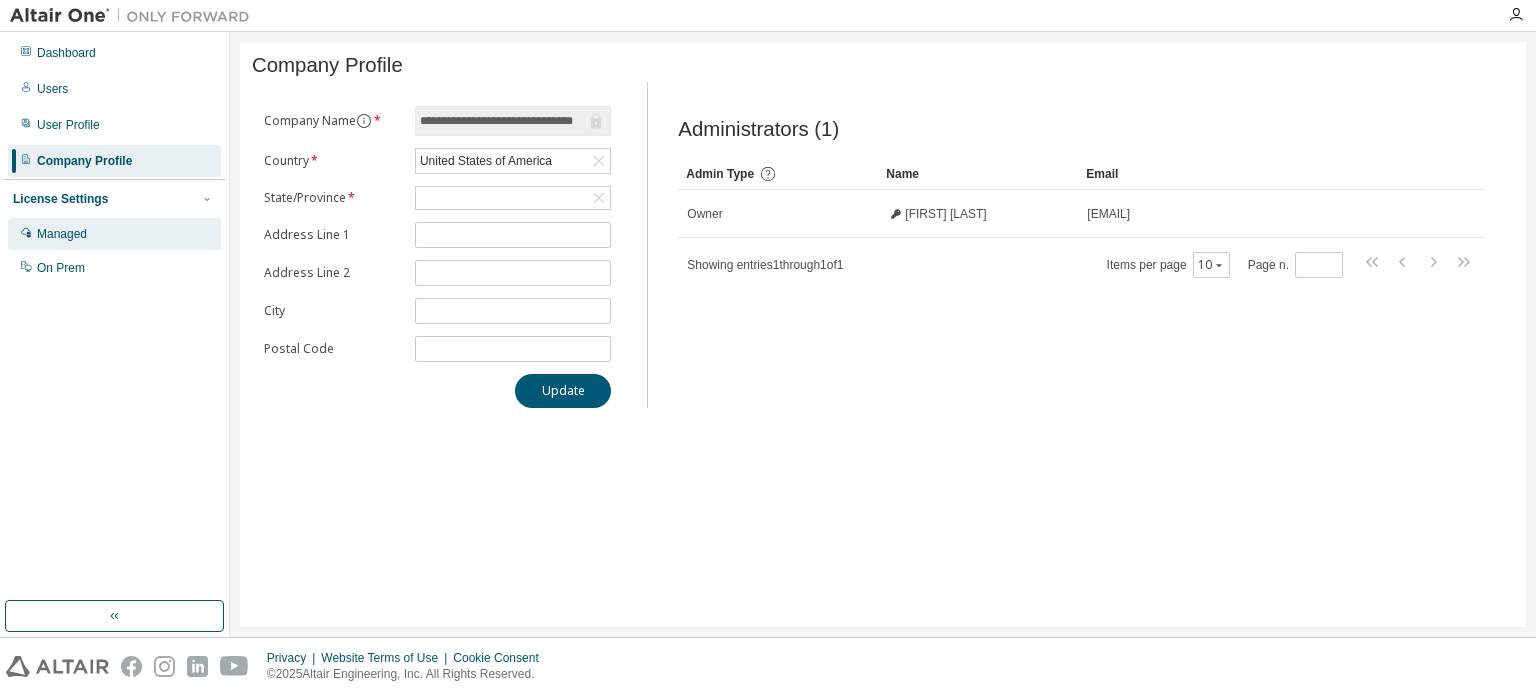 click on "Managed" at bounding box center [62, 234] 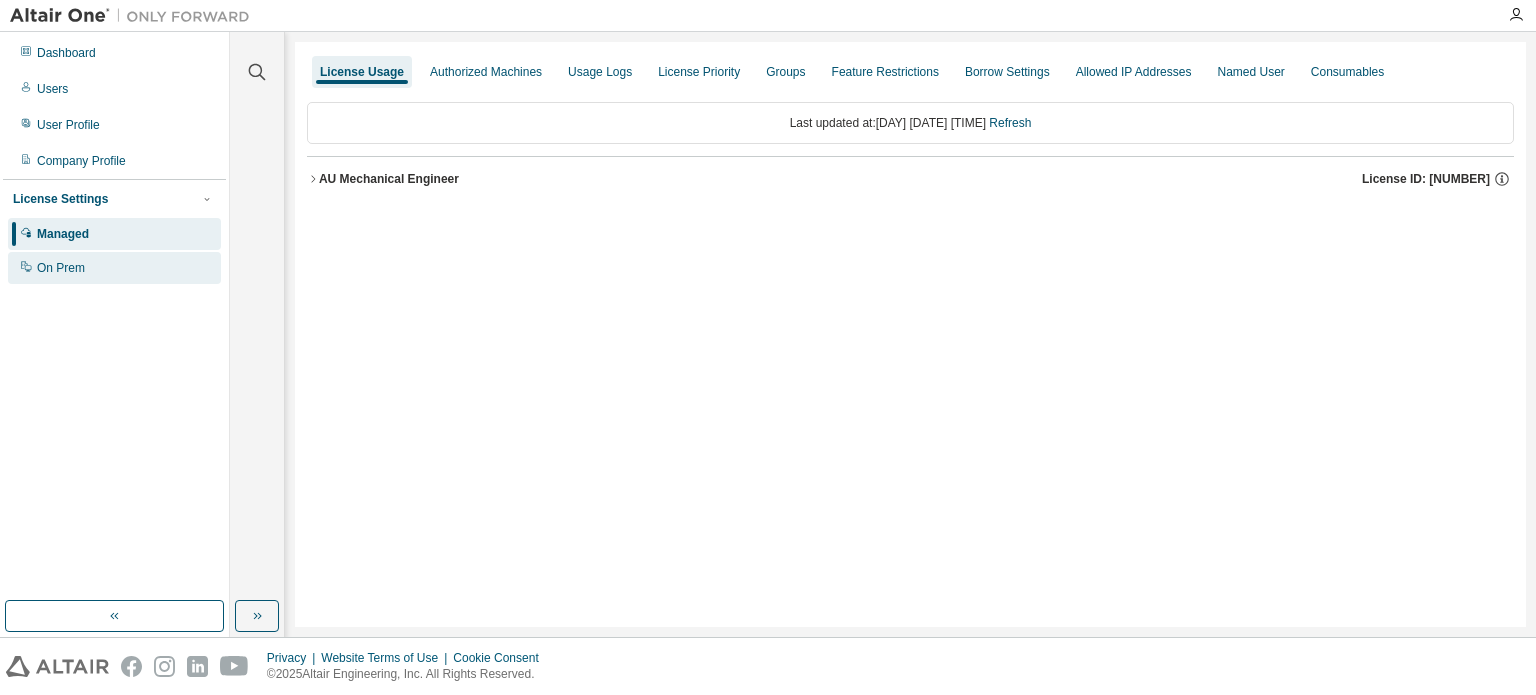 click on "On Prem" at bounding box center [61, 268] 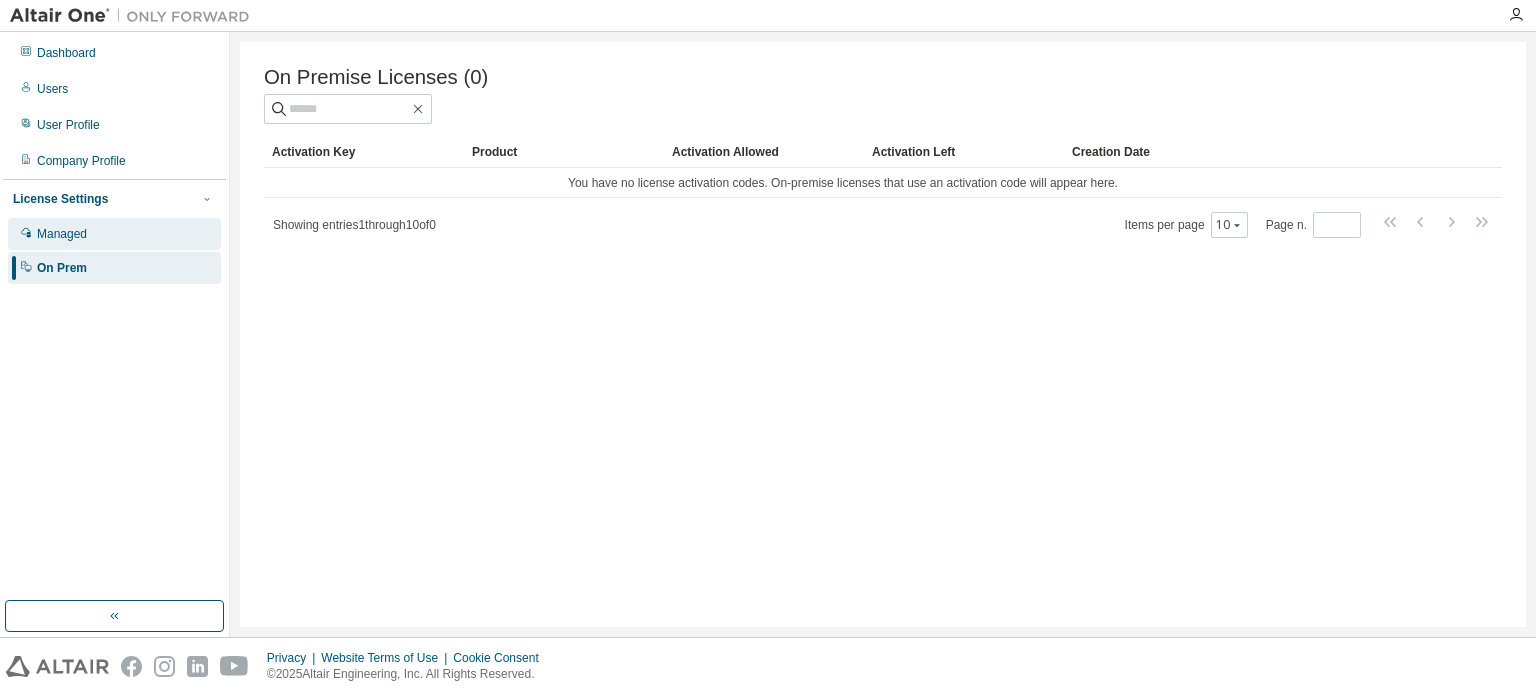 click on "Managed" at bounding box center (62, 234) 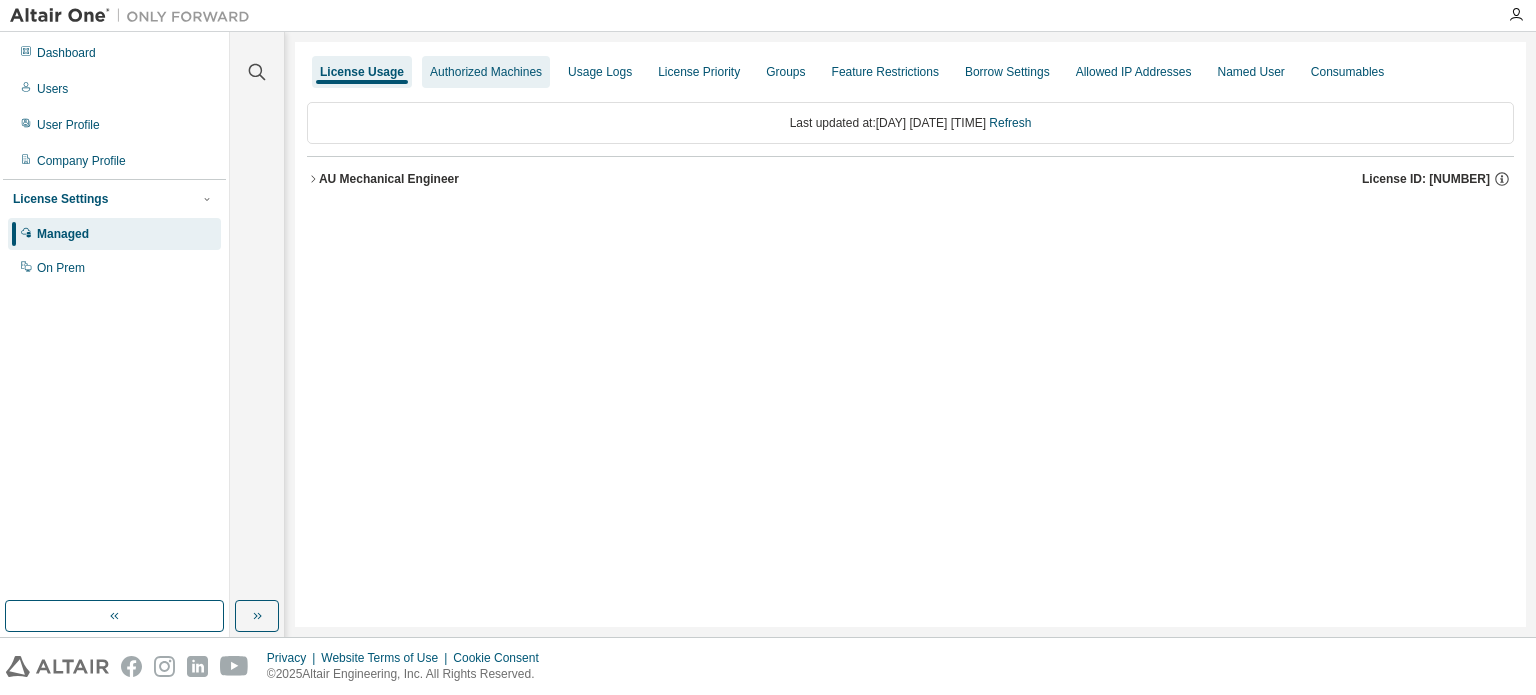 click on "Authorized Machines" at bounding box center [486, 72] 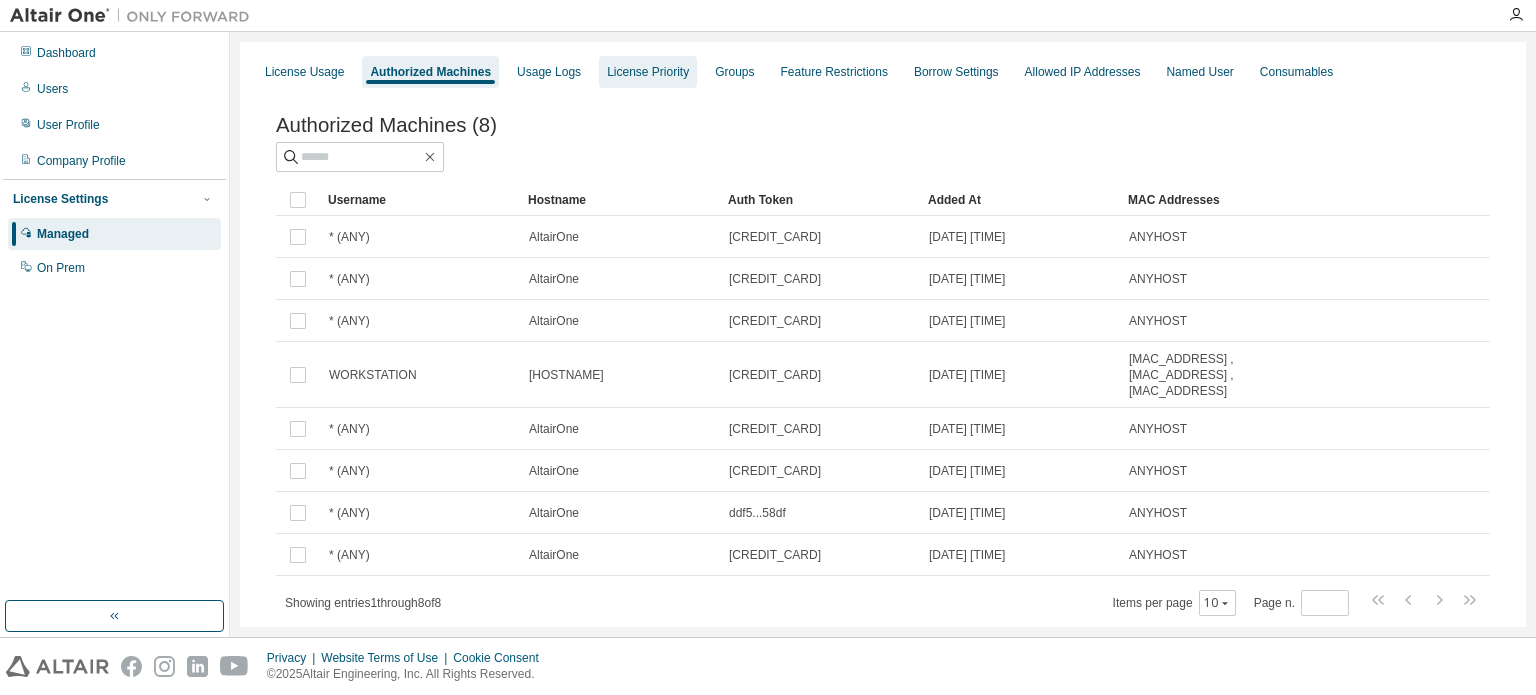click on "License Priority" at bounding box center [648, 72] 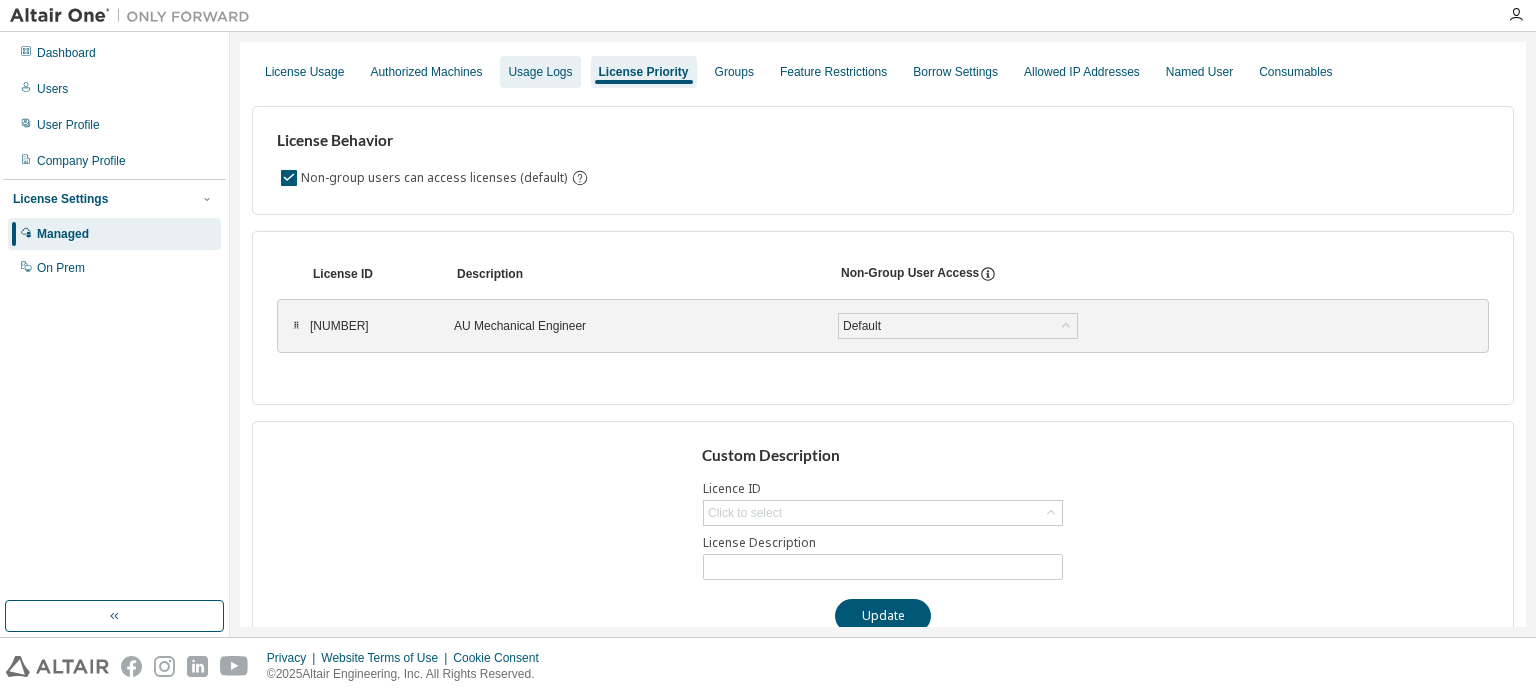 click on "Usage Logs" at bounding box center (540, 72) 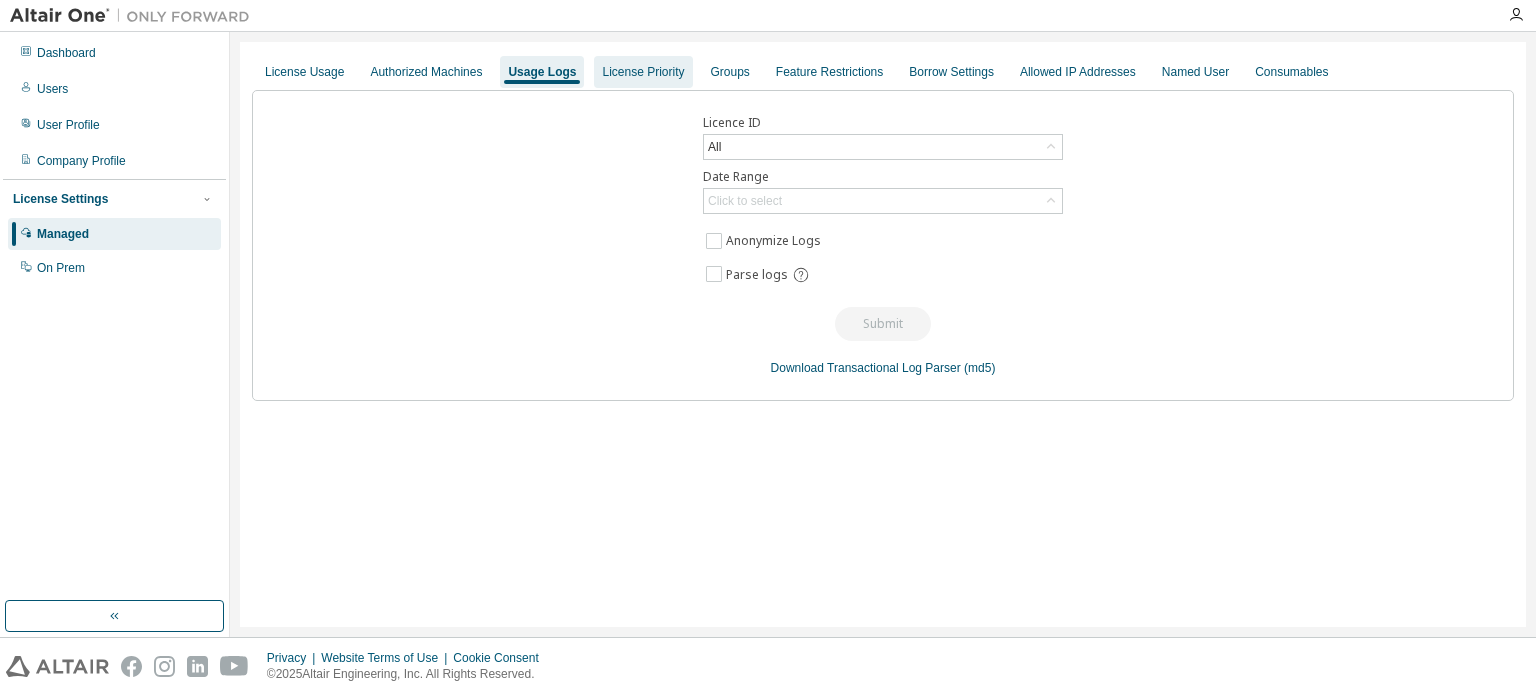 click on "License Priority" at bounding box center [643, 72] 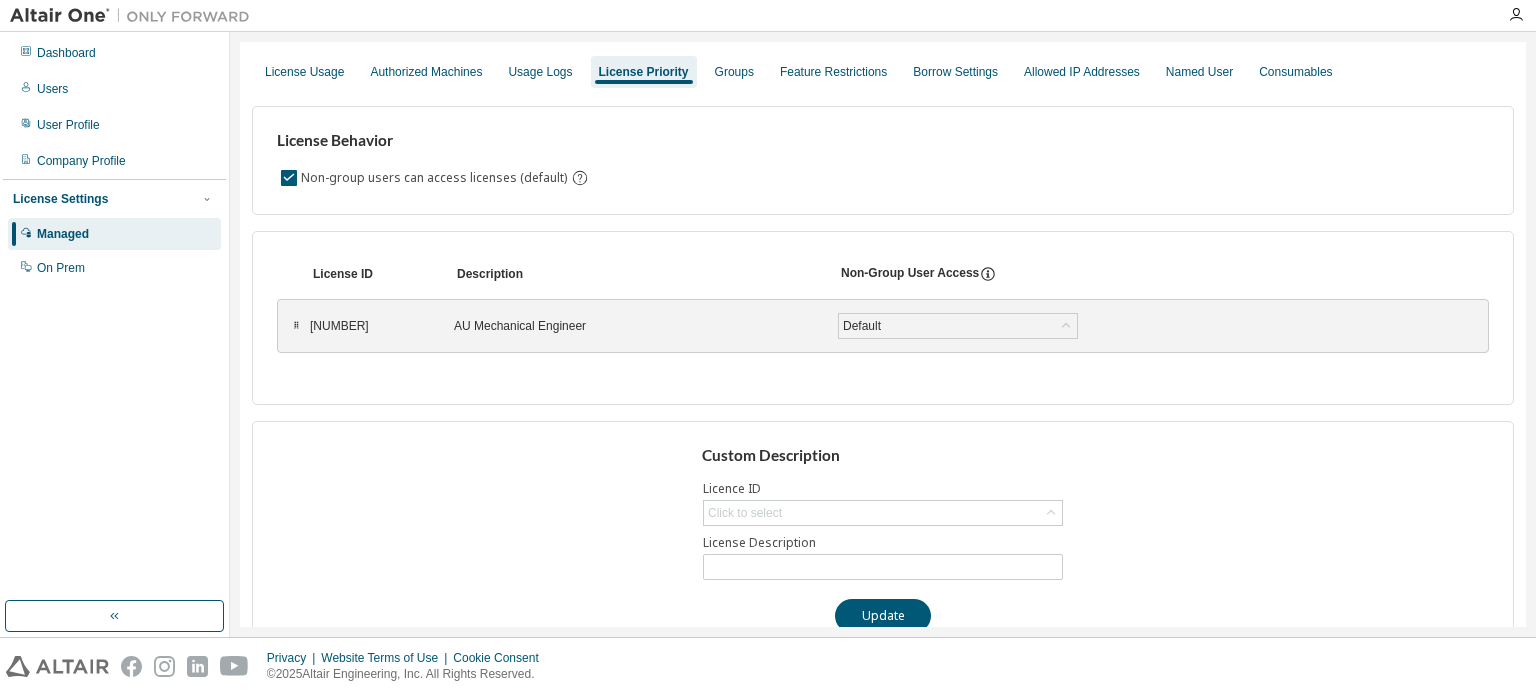 click on "License Usage Authorized Machines Usage Logs License Priority Groups Feature Restrictions Borrow Settings Allowed IP Addresses Named User Consumables" at bounding box center (883, 72) 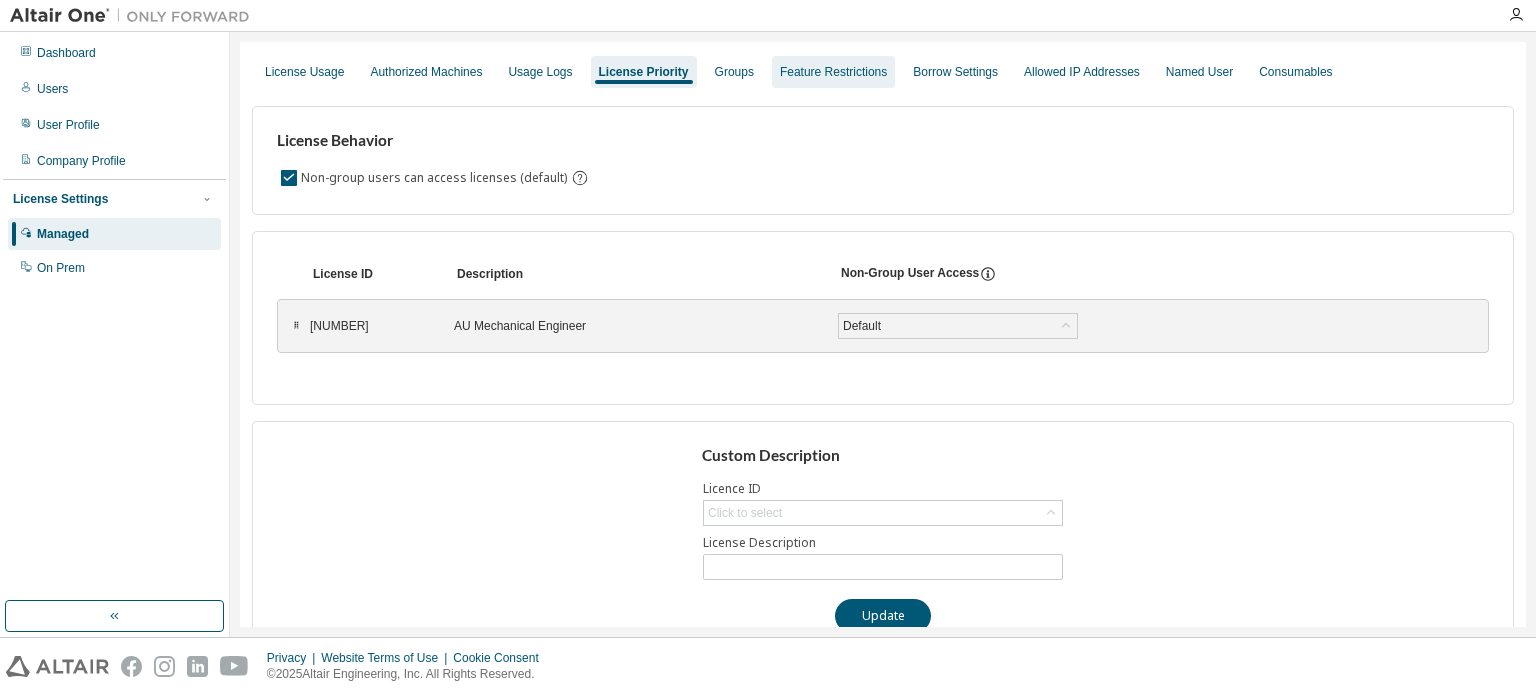 click on "Feature Restrictions" at bounding box center [833, 72] 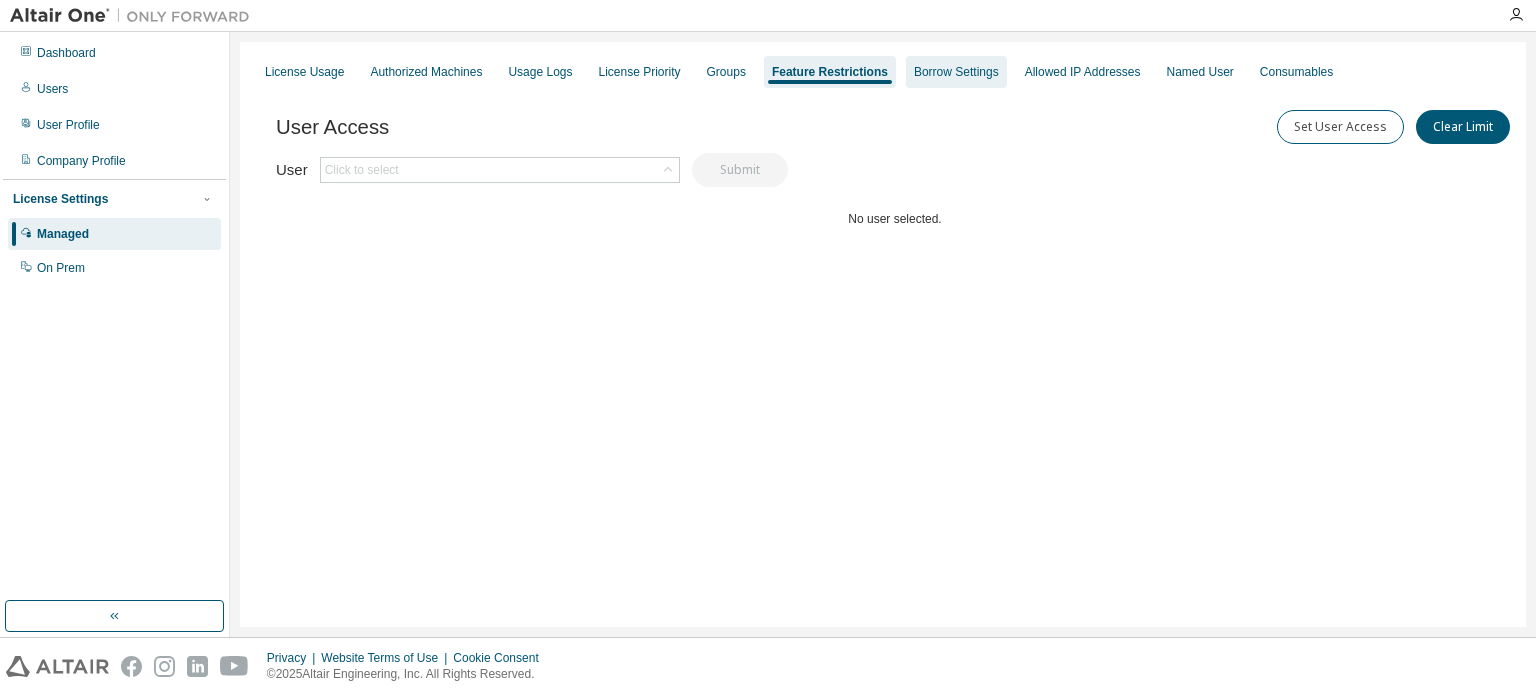 click on "Borrow Settings" at bounding box center [956, 72] 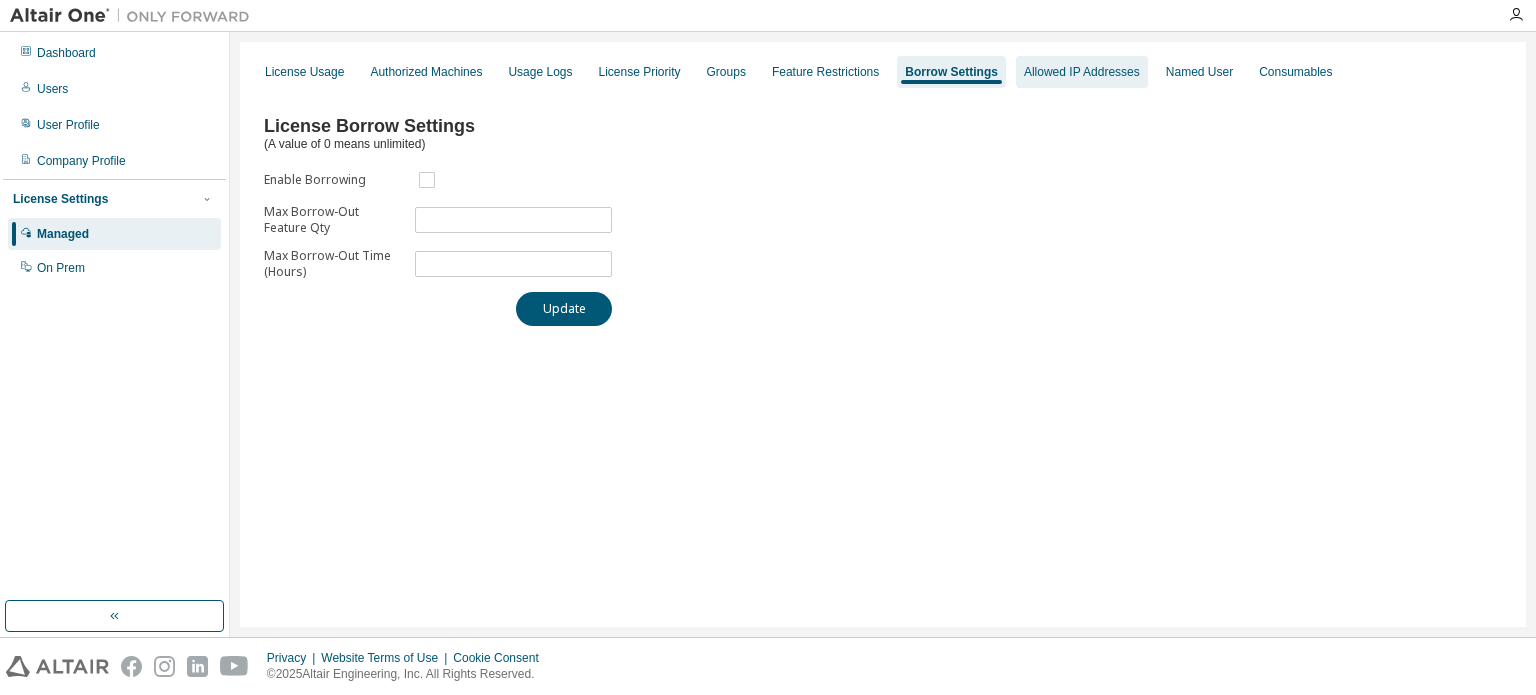 click on "Allowed IP Addresses" at bounding box center (1082, 72) 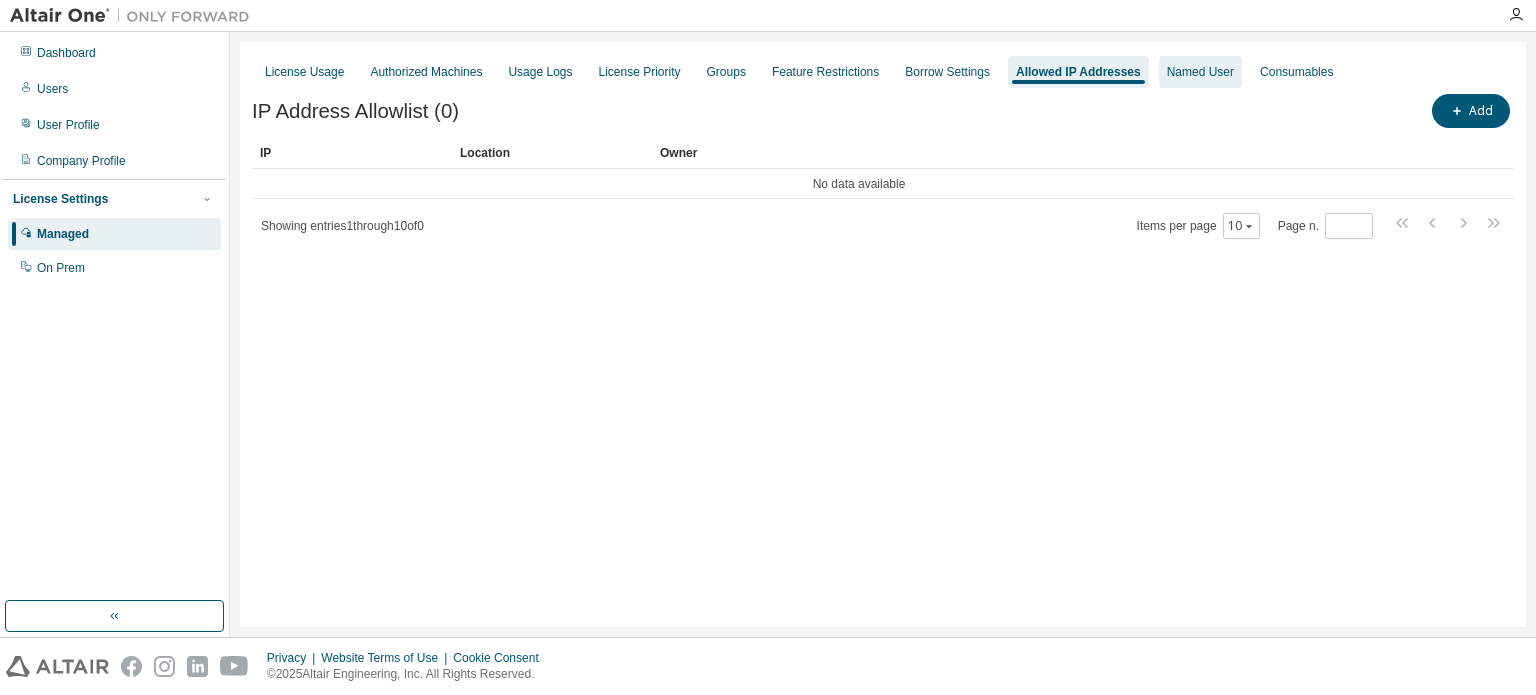 click on "Named User" at bounding box center (1200, 72) 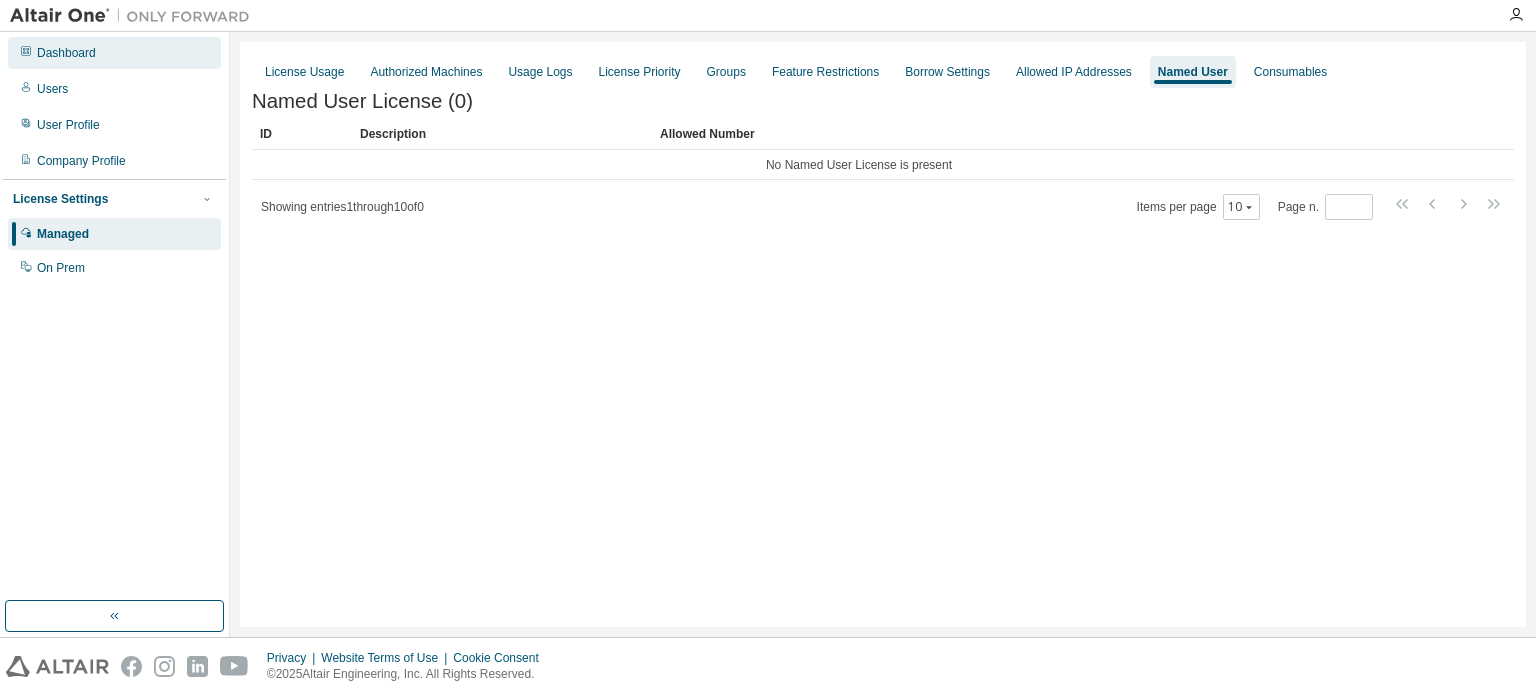 click on "Dashboard" at bounding box center (66, 53) 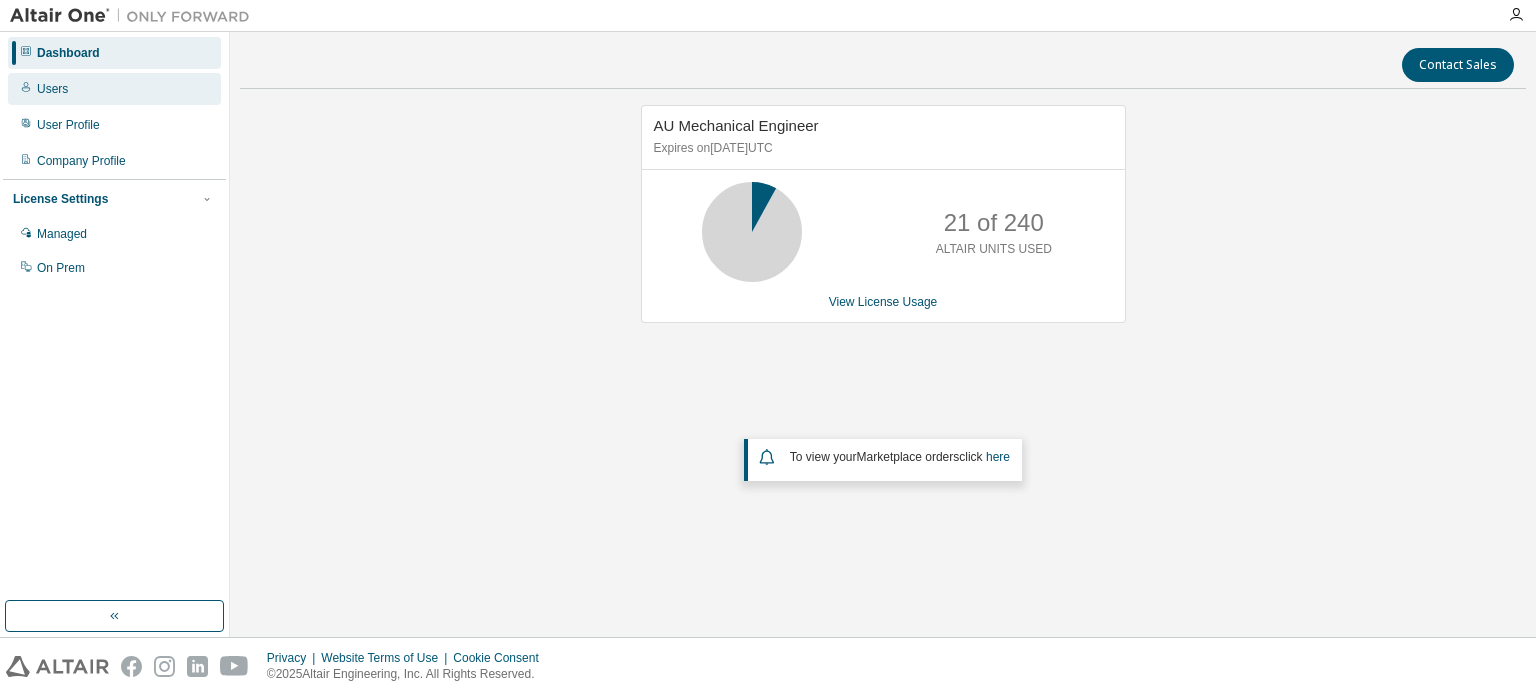 click on "Users" at bounding box center [114, 89] 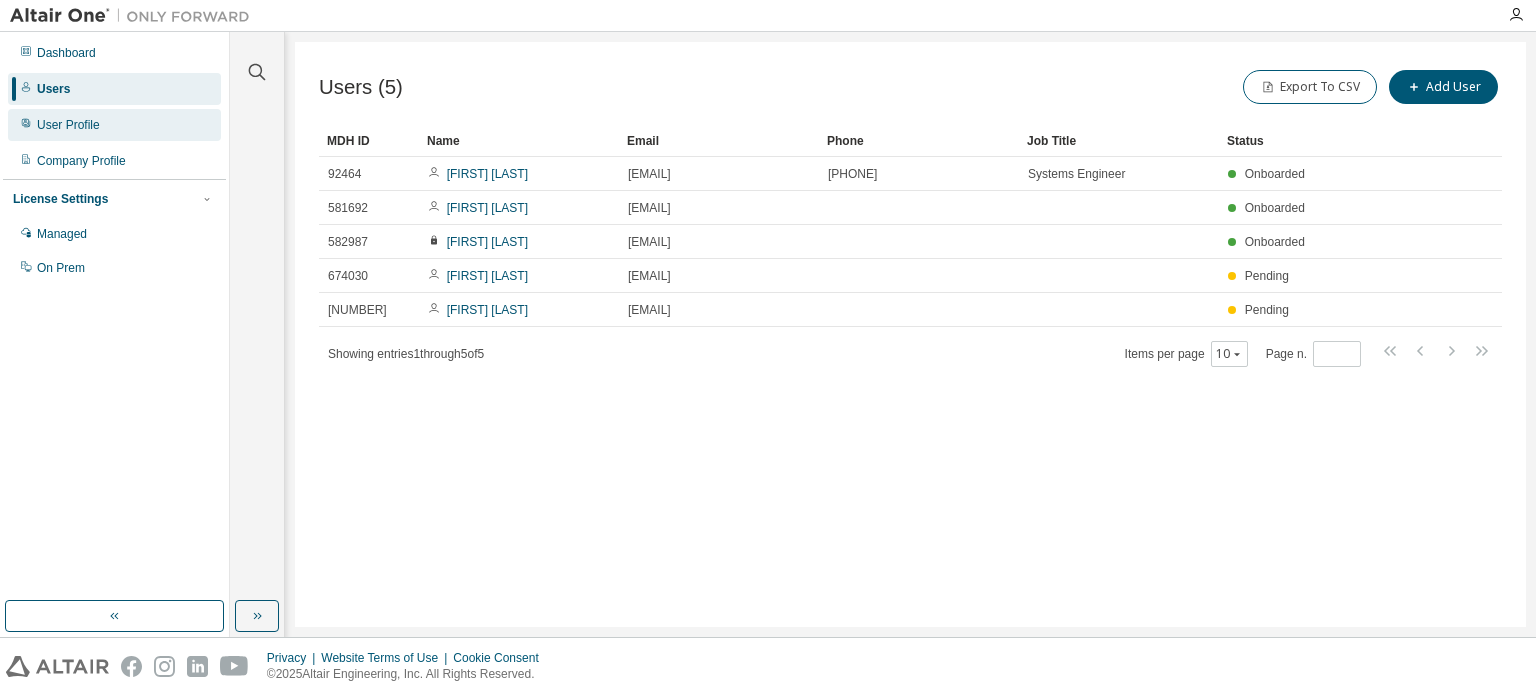click on "User Profile" at bounding box center [68, 125] 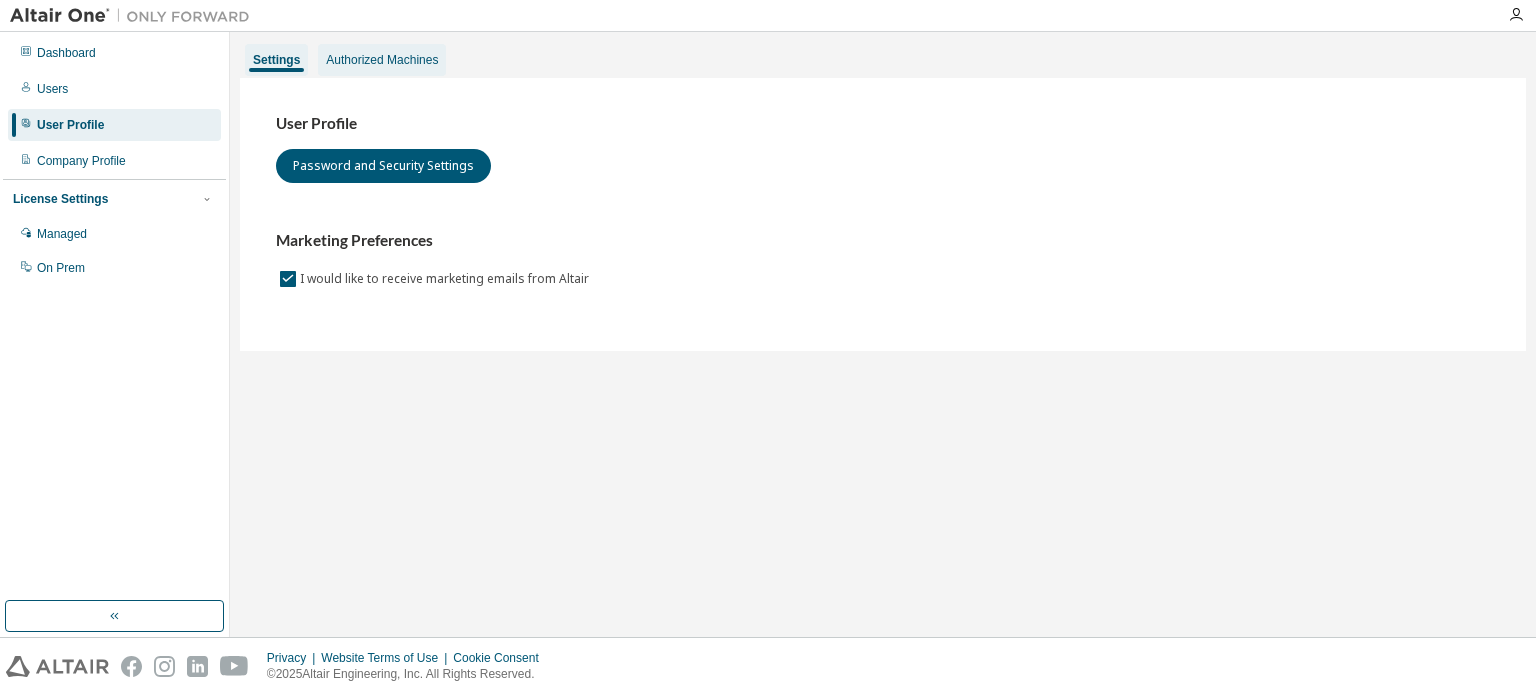 click on "Authorized Machines" at bounding box center (382, 60) 